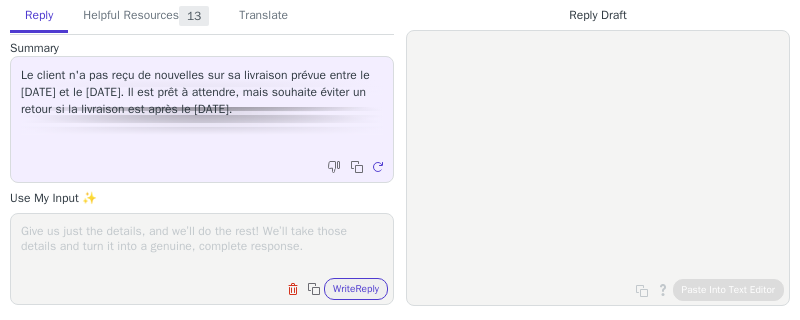 scroll, scrollTop: 0, scrollLeft: 0, axis: both 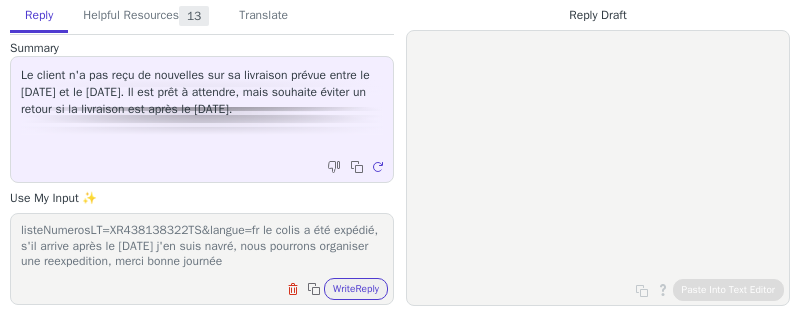 click on "https://www.chronopost.fr/tracking-no-cms/suivi-page?listeNumerosLT=XR438138322TS&langue=fr le colis a été expédié, s'il arrive après le [DATE] j'en suis navré, nous pourrons organiser une reexpedition, merci bonne journée" at bounding box center (202, 246) 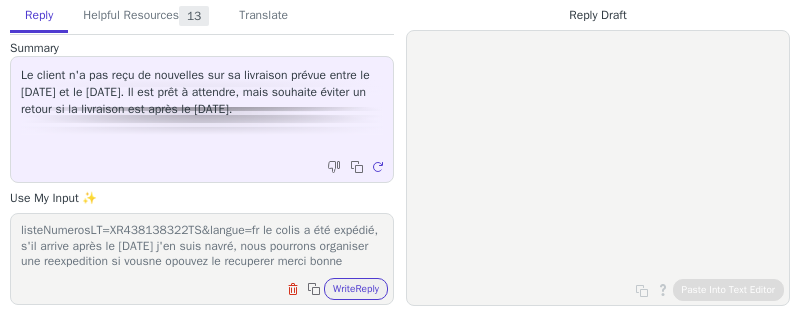 type on "https://www.chronopost.fr/tracking-no-cms/suivi-page?listeNumerosLT=XR438138322TS&langue=fr le colis a été expédié, s'il arrive après le [DATE] j'en suis navré, nous pourrons organiser une reexpedition si vousne opouvez le recuperer merci bonne journée" 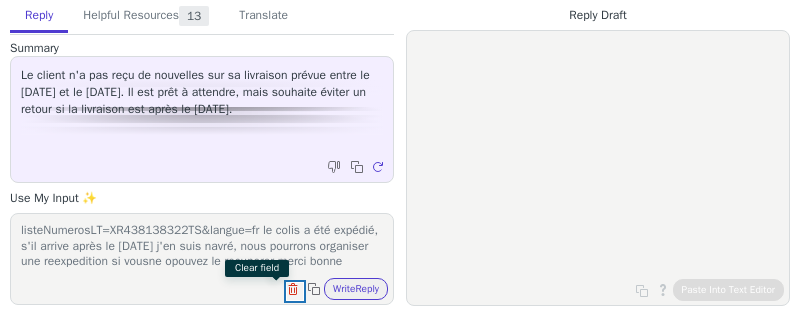 type 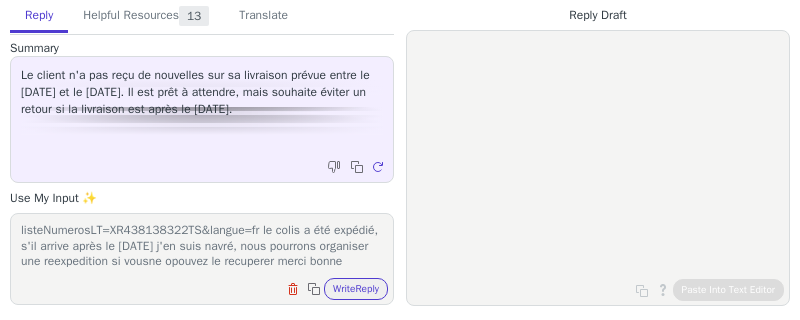 type 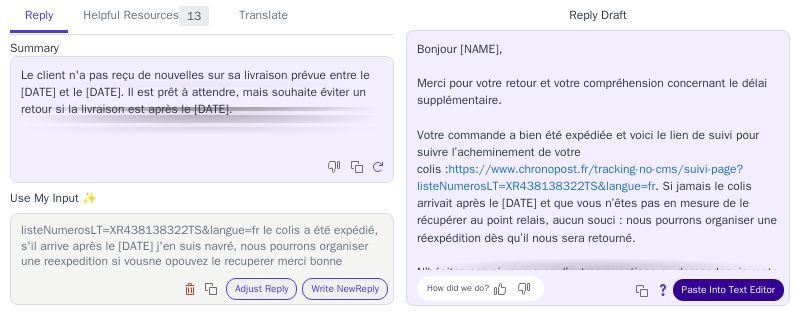 click on "Paste Into Text Editor" at bounding box center (728, 290) 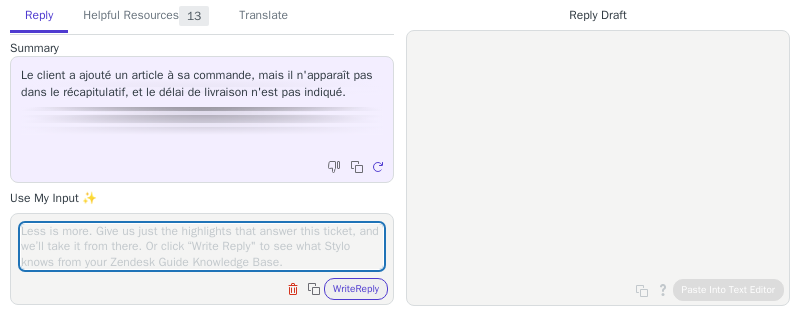 scroll, scrollTop: 0, scrollLeft: 0, axis: both 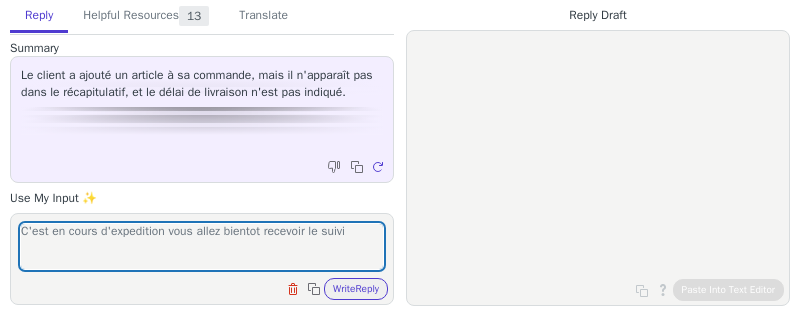 type on "C'est en cours d'expedition vous allez bientot recevoir le suivi" 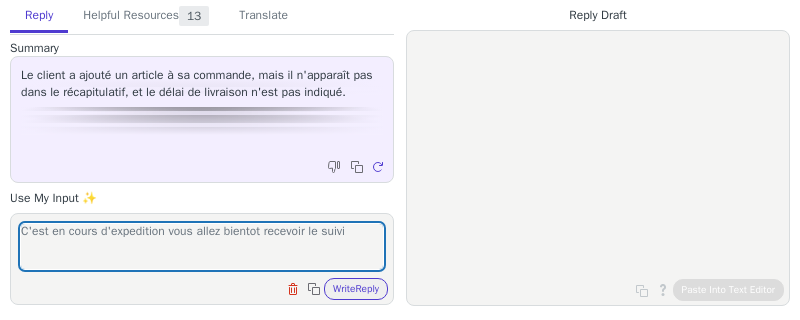 type 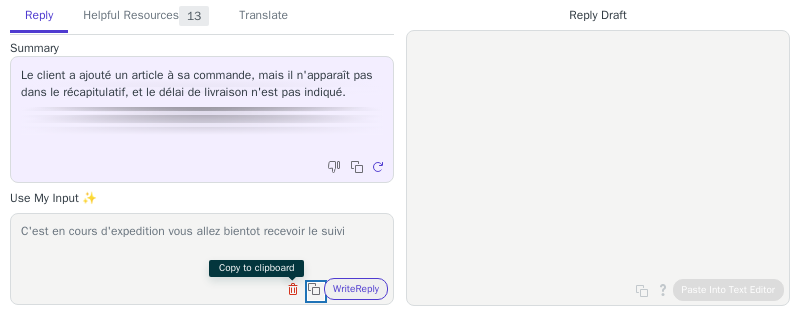 type 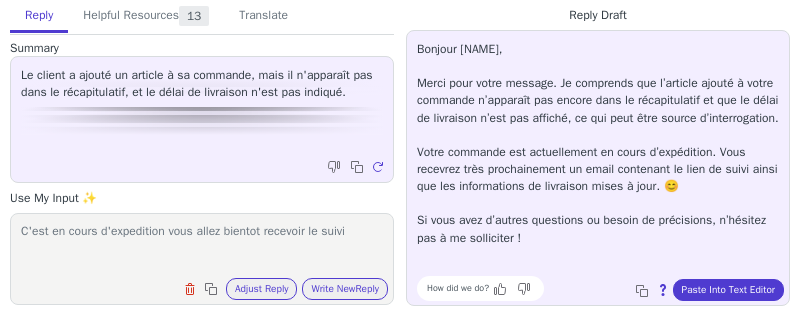 click on "How did we do?   Copy to clipboard About this reply Paste Into Text Editor" at bounding box center [608, 288] 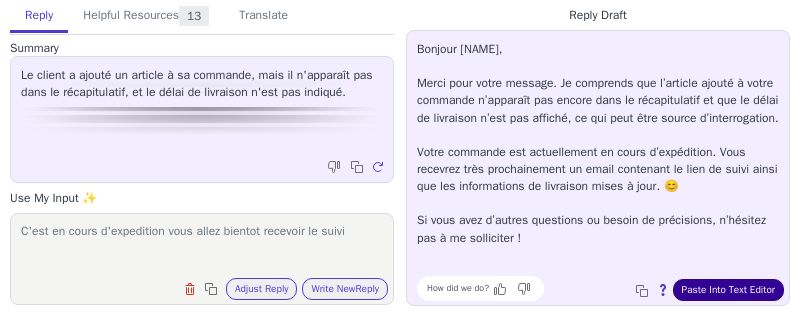 click on "Paste Into Text Editor" at bounding box center [728, 290] 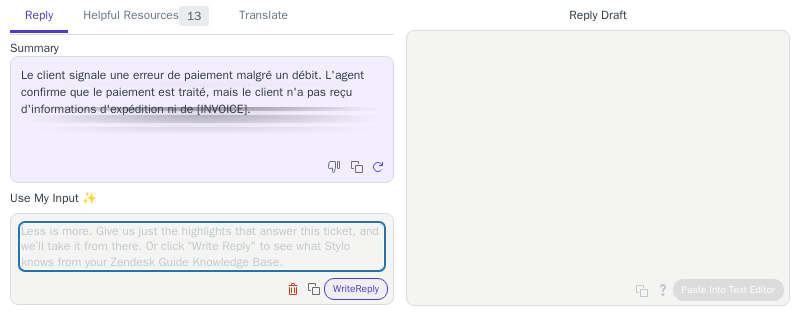 scroll, scrollTop: 0, scrollLeft: 0, axis: both 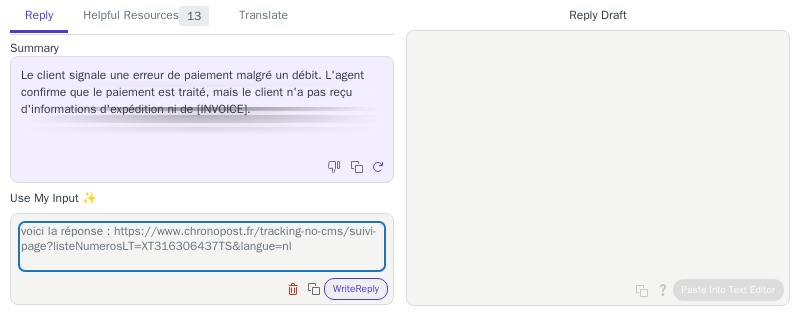 drag, startPoint x: 112, startPoint y: 229, endPoint x: 52, endPoint y: 229, distance: 60 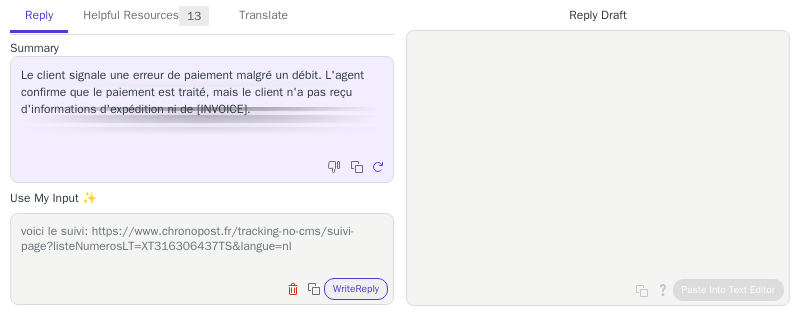 click on "voici le suivi: https://www.chronopost.fr/tracking-no-cms/suivi-page?listeNumerosLT=XT316306437TS&langue=nl" at bounding box center [202, 246] 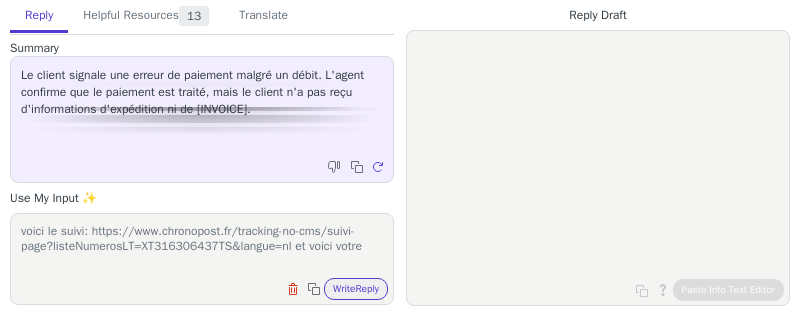 scroll, scrollTop: 0, scrollLeft: 0, axis: both 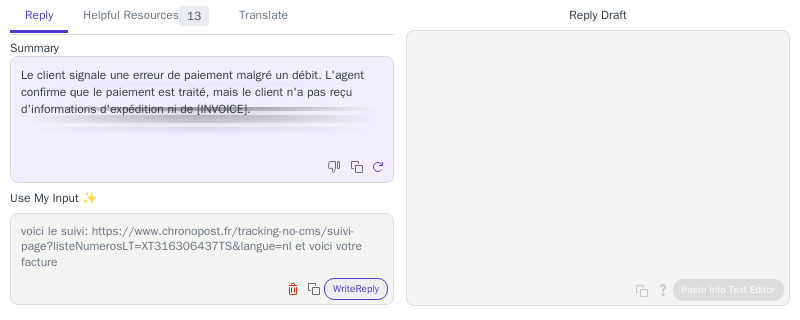 type on "voici le suivi: https://www.chronopost.fr/tracking-no-cms/suivi-page?listeNumerosLT=XT316306437TS&langue=nl et voici votre facture" 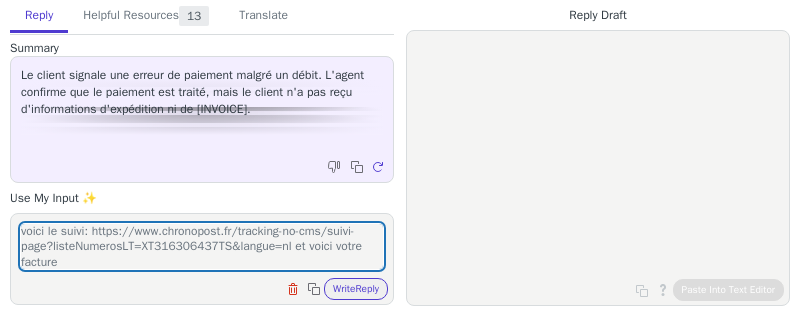 type 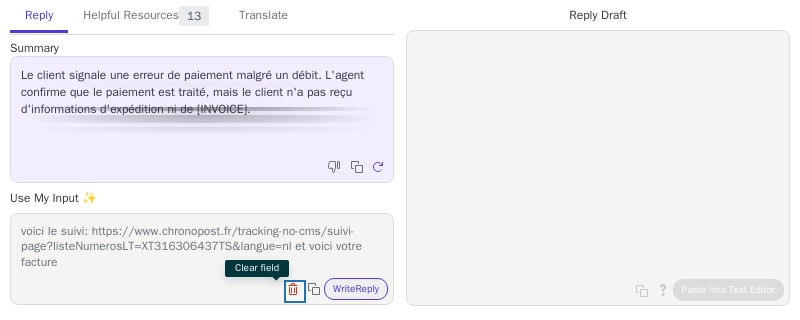 type 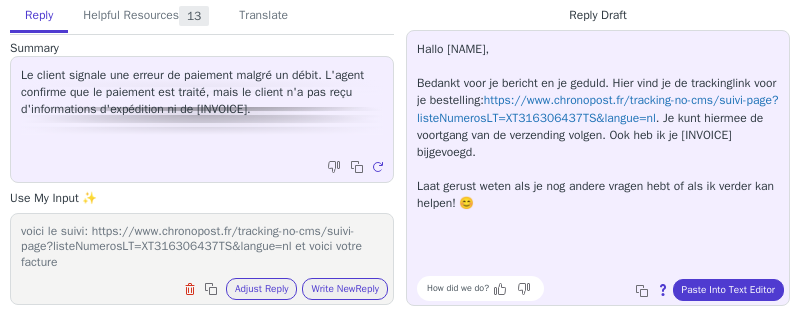 click on "Hallo Pieter-Jan, Bedankt voor je bericht en je geduld. Hier vind je de trackinglink voor je bestelling:  https://www.chronopost.fr/tracking-no-cms/suivi-page?listeNumerosLT=XT316306437TS&langue=nl . Je kunt hiermee de voortgang van de verzending volgen. Ook heb ik je factuur bijgevoegd. Laat gerust weten als je nog andere vragen hebt of als ik verder kan helpen! 😊 How did we do?   Copy to clipboard About this reply Paste Into Text Editor" at bounding box center [598, 168] 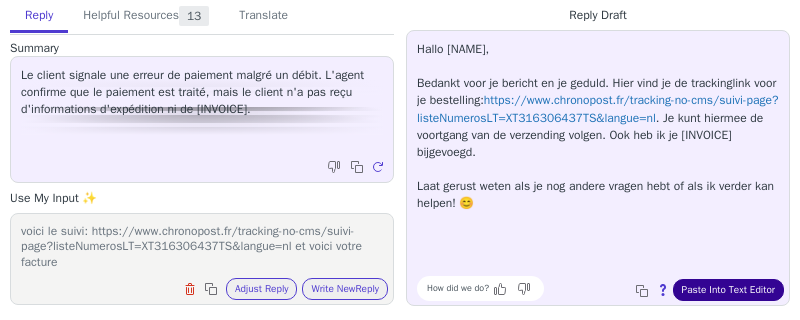 click on "Paste Into Text Editor" at bounding box center [728, 290] 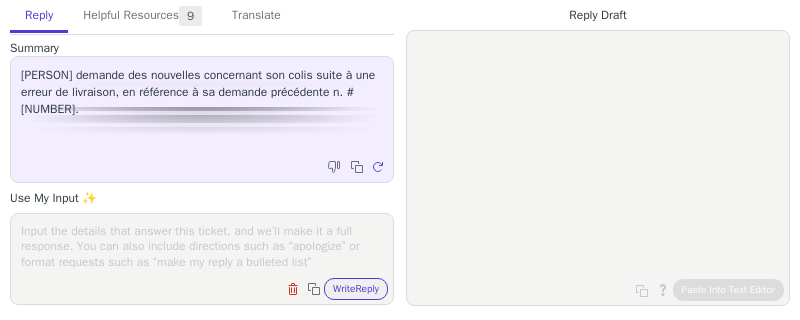 scroll, scrollTop: 0, scrollLeft: 0, axis: both 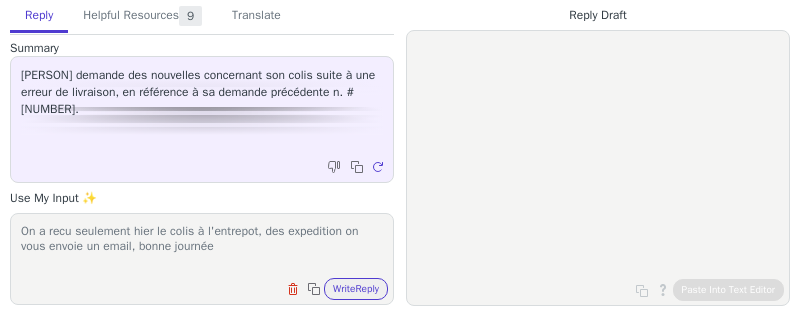 type on "On a recu seulement hier le colis à l'entrepot, des expedition on vous envoie un email, bonne journée" 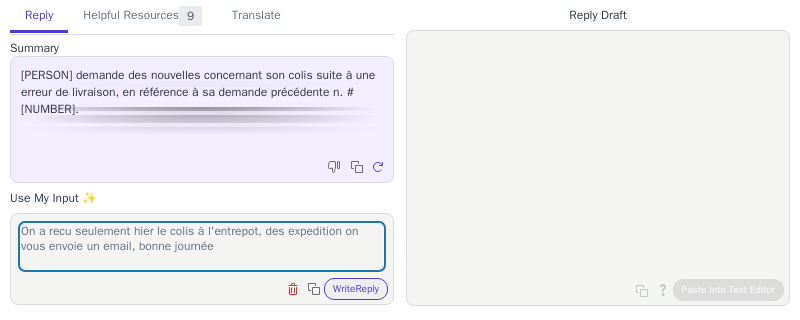 type 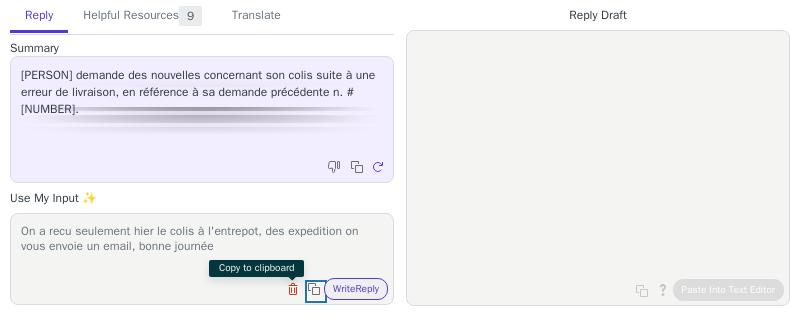type 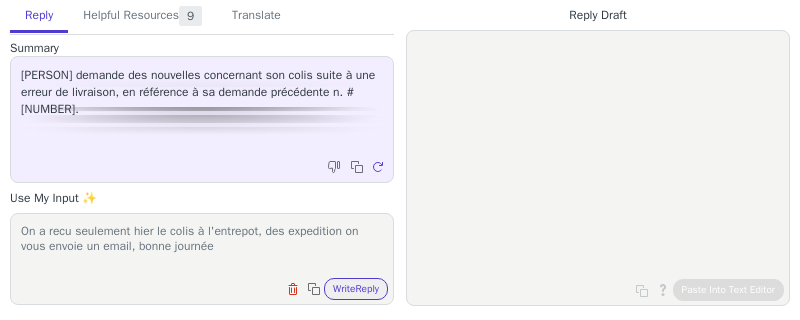 click on "Write  Reply" at bounding box center (356, 289) 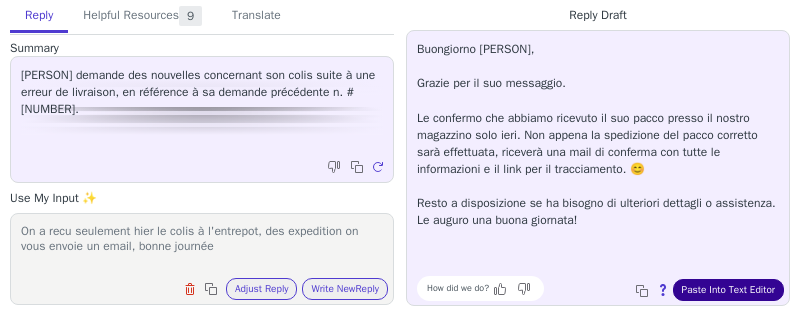 click on "Paste Into Text Editor" at bounding box center [728, 290] 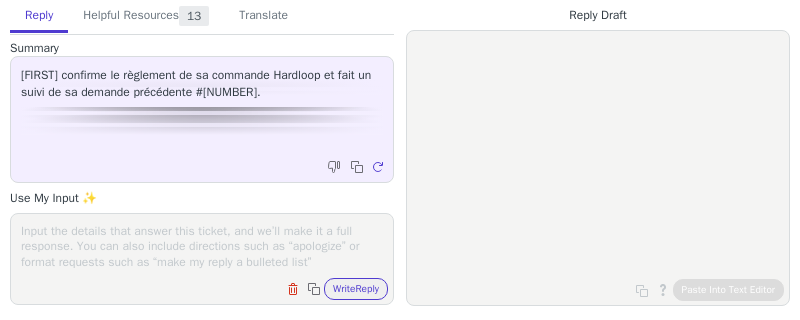 scroll, scrollTop: 0, scrollLeft: 0, axis: both 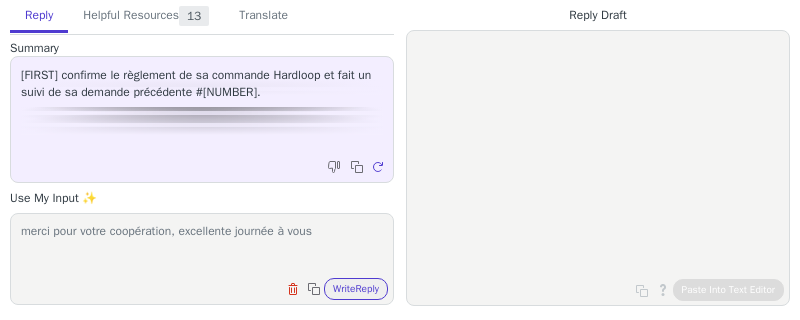 type on "merci pour votre coopération, excellente journée à vous" 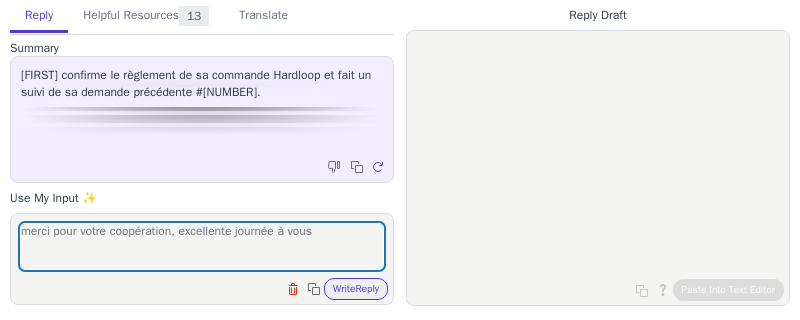 type 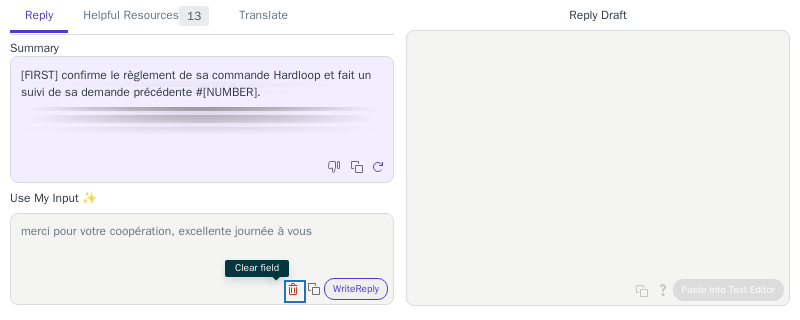 type 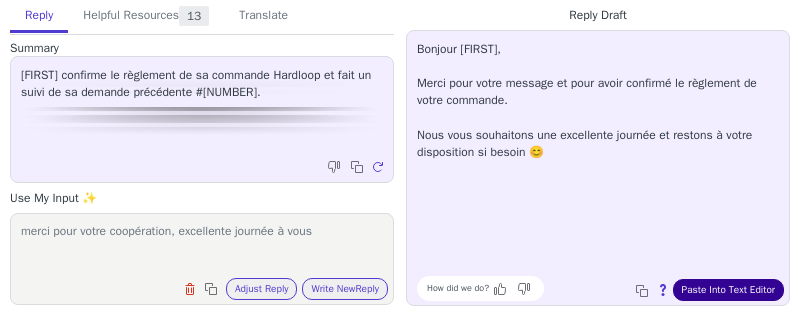 click on "Paste Into Text Editor" at bounding box center [728, 290] 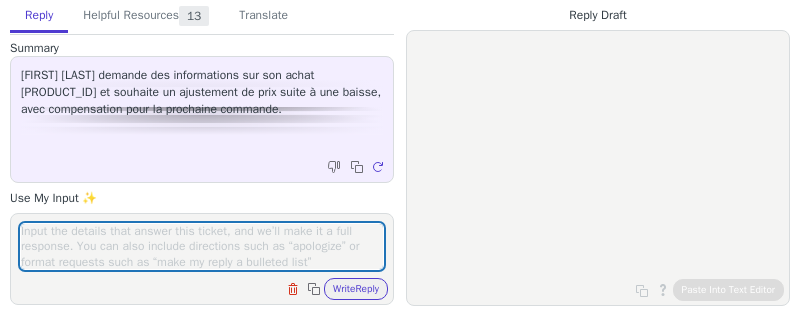 scroll, scrollTop: 0, scrollLeft: 0, axis: both 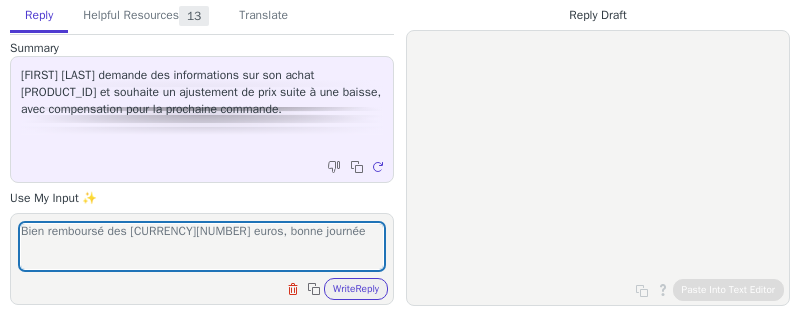 type on "Bien remboursé des 3 euros, bonne journée" 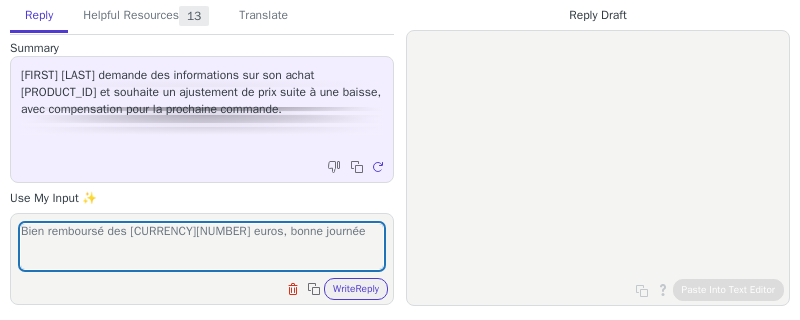 type 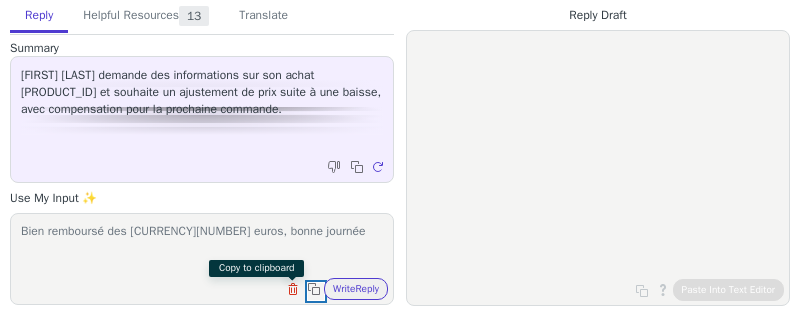 type 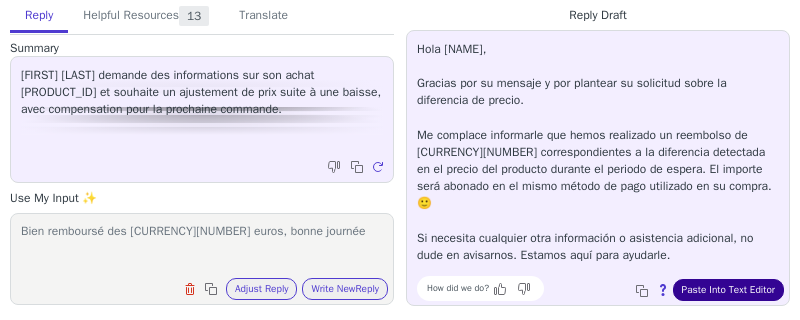click on "Paste Into Text Editor" at bounding box center (728, 290) 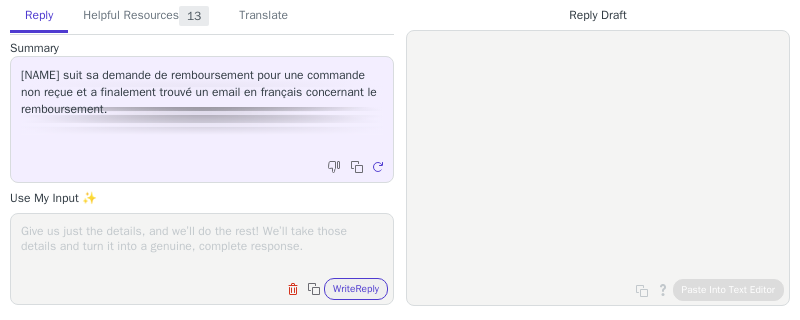 scroll, scrollTop: 0, scrollLeft: 0, axis: both 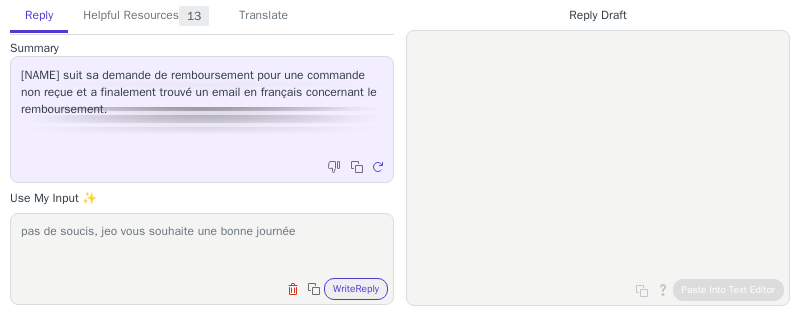type on "pas de soucis, jeo vous souhaite une bonne journée" 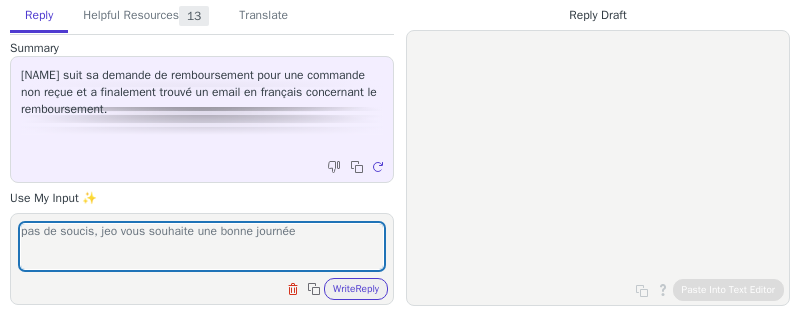 type 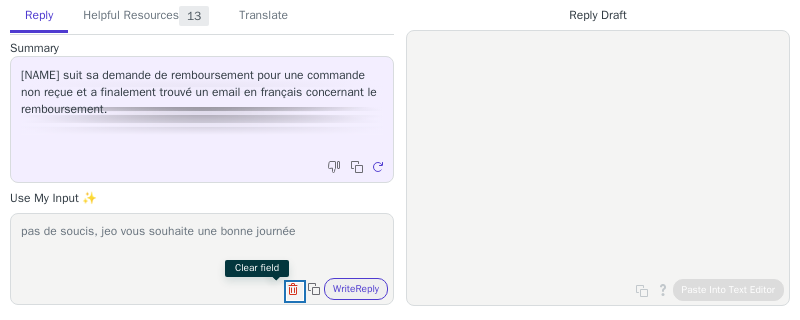 type 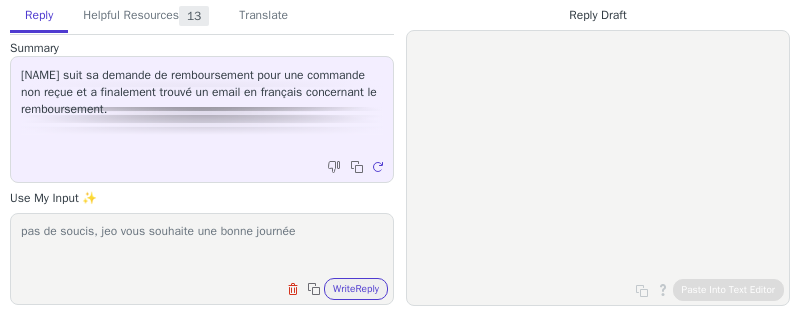 click on "Write  Reply" at bounding box center [356, 289] 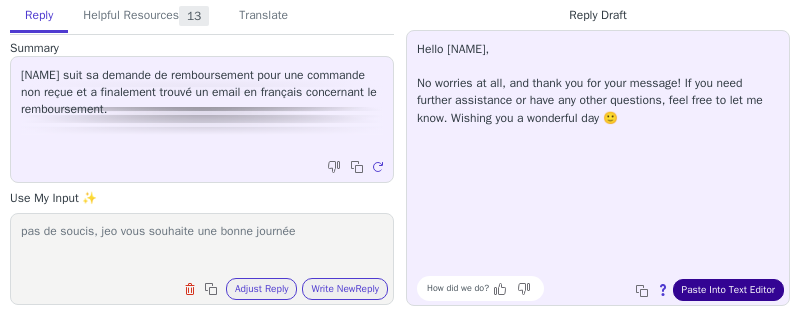 click on "Paste Into Text Editor" at bounding box center (728, 290) 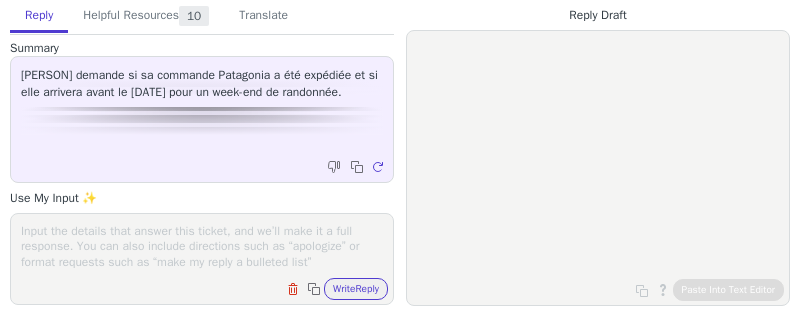 scroll, scrollTop: 0, scrollLeft: 0, axis: both 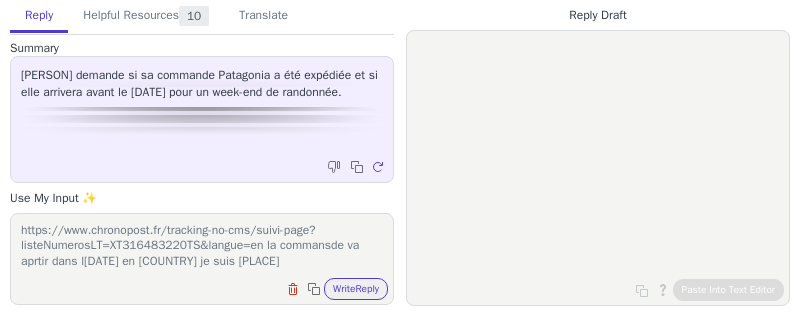 type on "https://www.chronopost.fr/tracking-no-cms/suivi-page?listeNumerosLT=XT316483220TS&langue=en la commansde va aprtir dans l[DATE] en [COUNTRY] je suis [PLACE]" 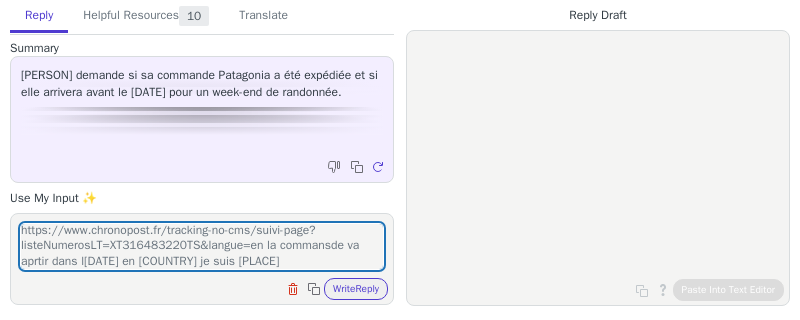 type 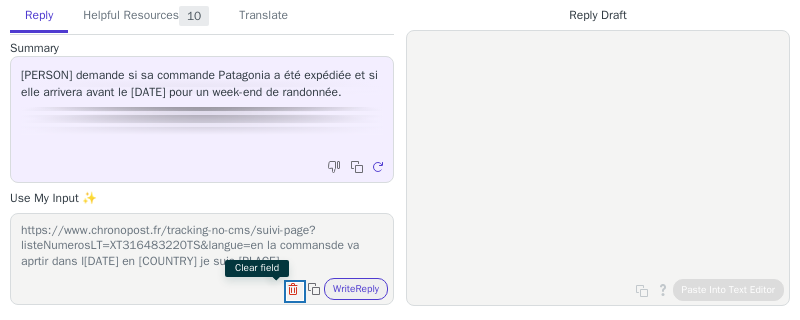 type 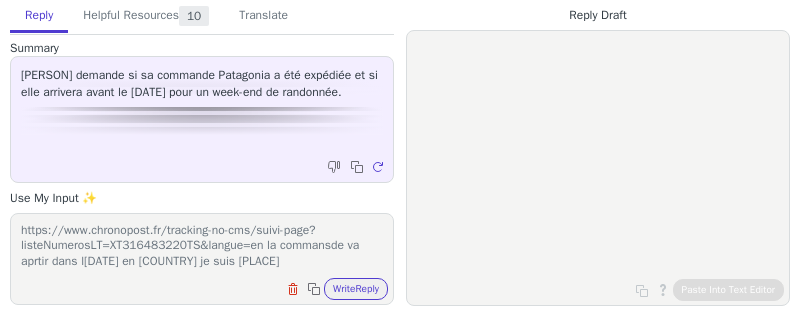 click on "Write  Reply" at bounding box center [356, 289] 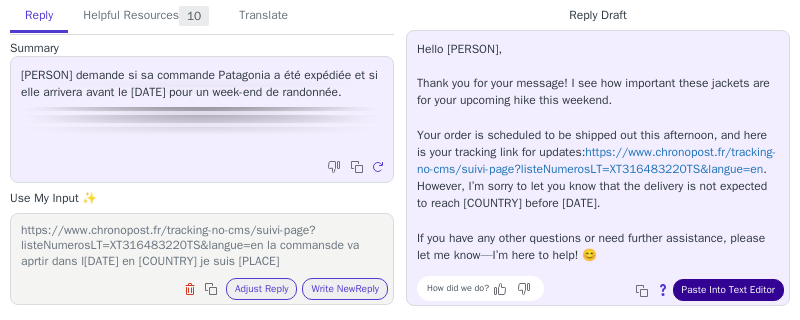 click on "Paste Into Text Editor" at bounding box center (728, 290) 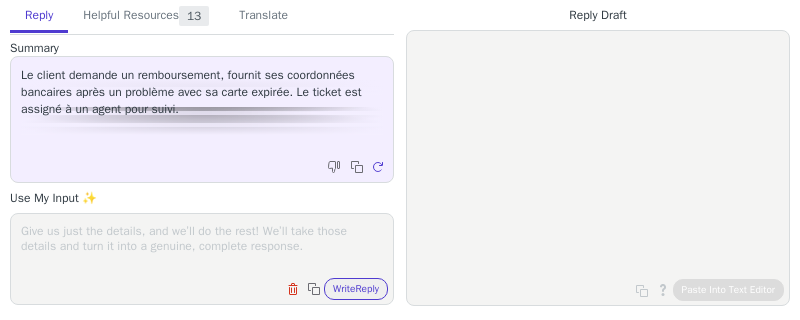 scroll, scrollTop: 0, scrollLeft: 0, axis: both 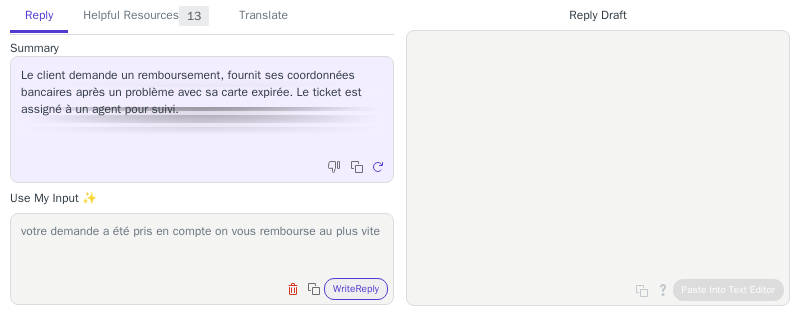type on "votre demande a été pris en compte on vous rembourse au plus vite" 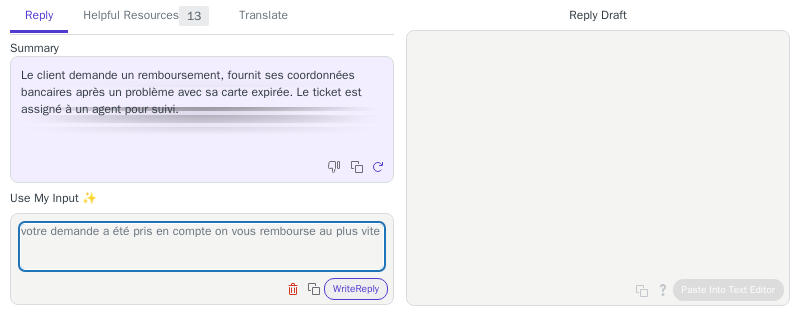 type 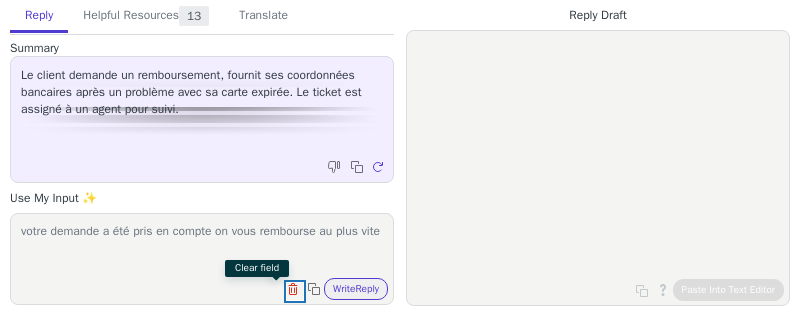 type 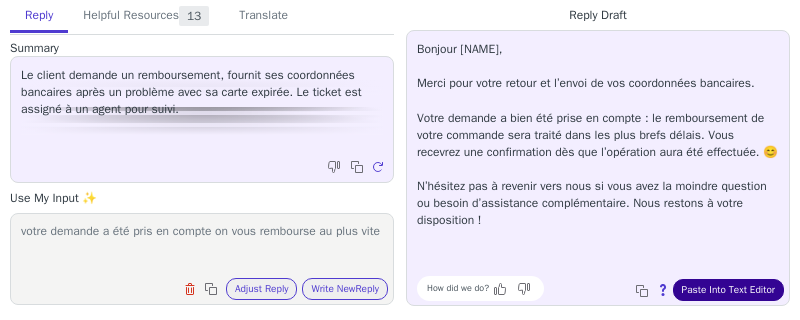 click on "Paste Into Text Editor" at bounding box center (728, 290) 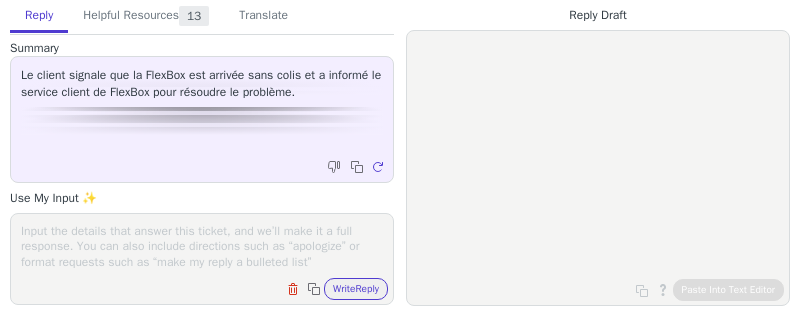 scroll, scrollTop: 0, scrollLeft: 0, axis: both 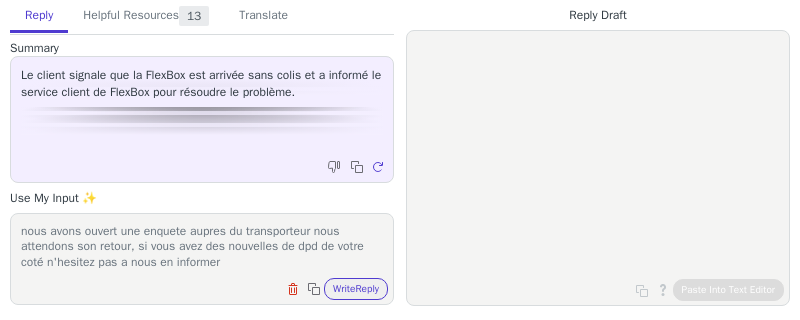 type on "nous avons ouvert une enquete aupres du transporteur nous attendons son retour, si vous avez des nouvelles de dpd de votre coté n'hesitez pas a nous en informer" 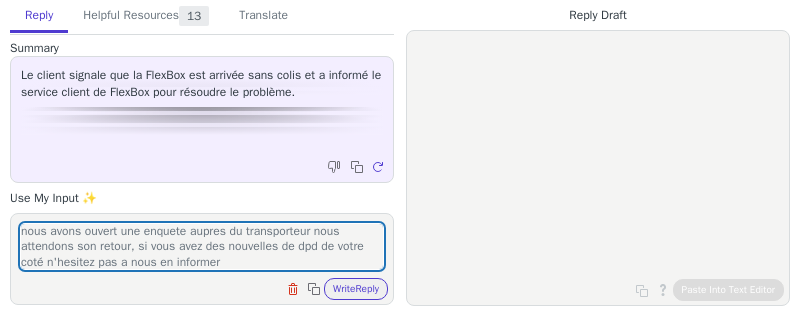 type 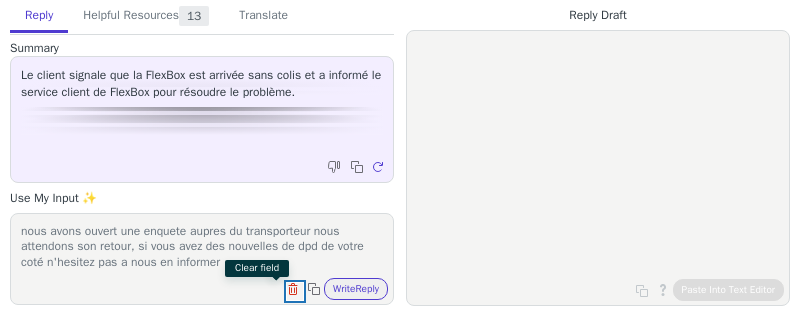 type 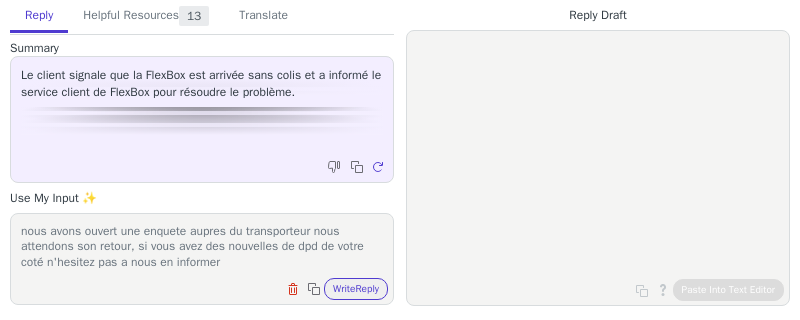 type 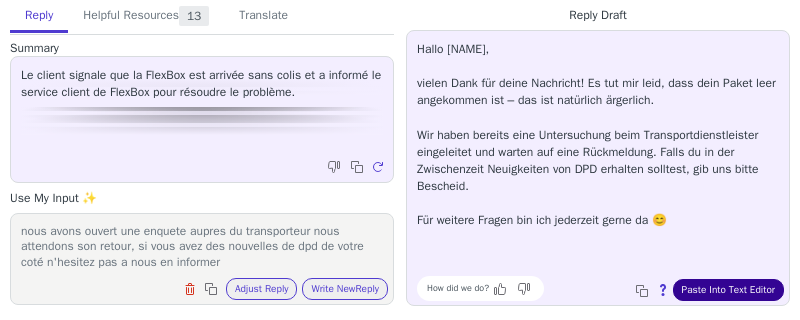 click on "Paste Into Text Editor" at bounding box center (728, 290) 